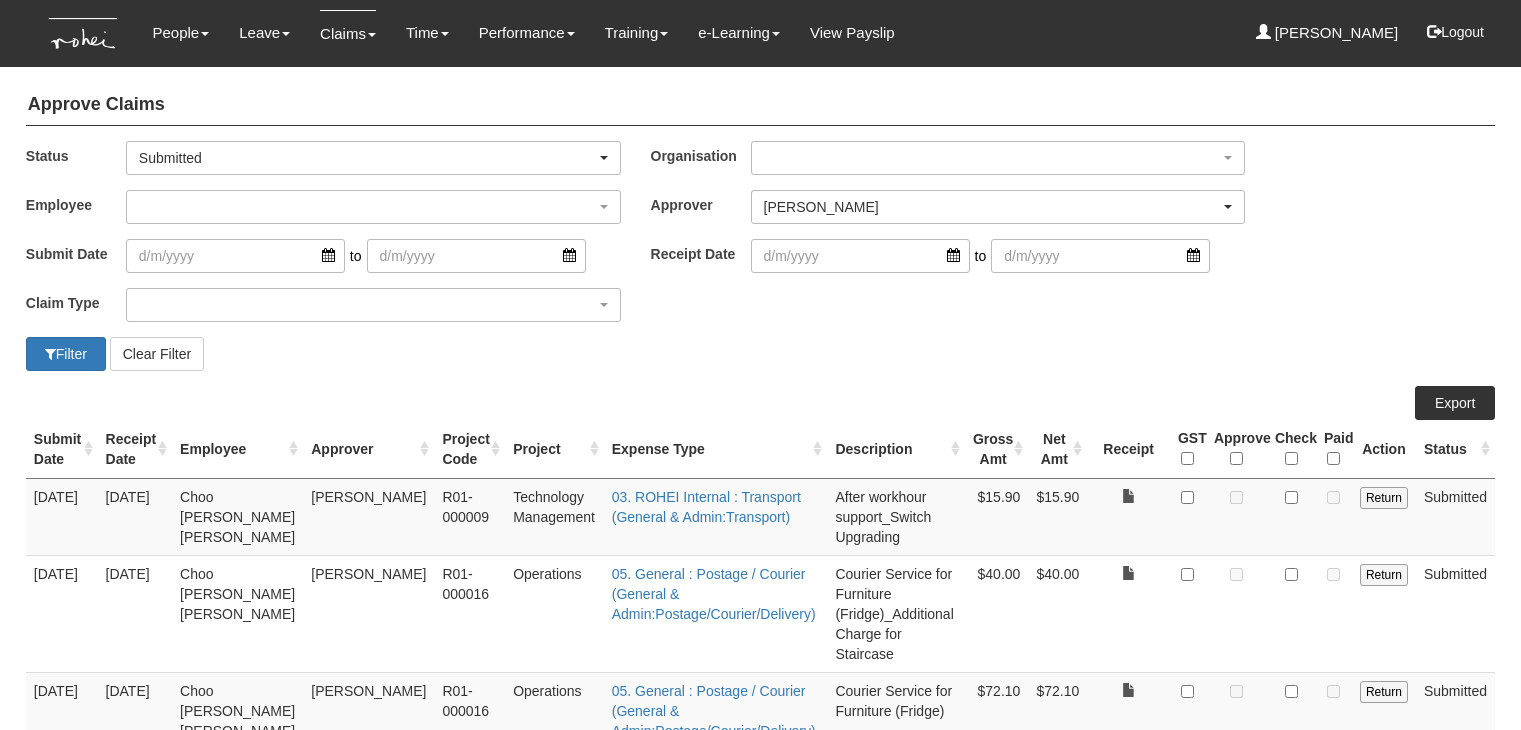select on "6091e2fd-451e-407a-a4dc-3625e5dd44e4" 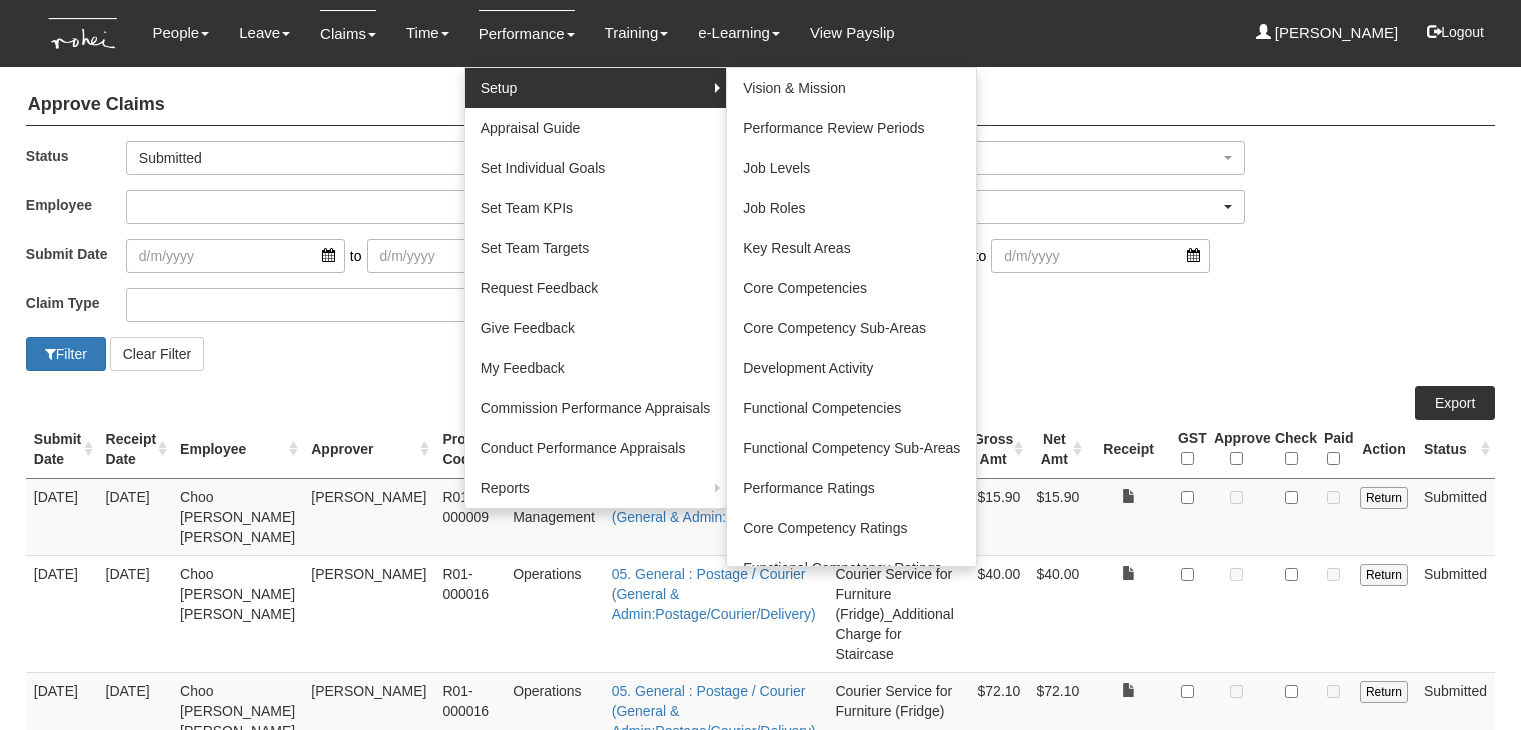 scroll, scrollTop: 0, scrollLeft: 0, axis: both 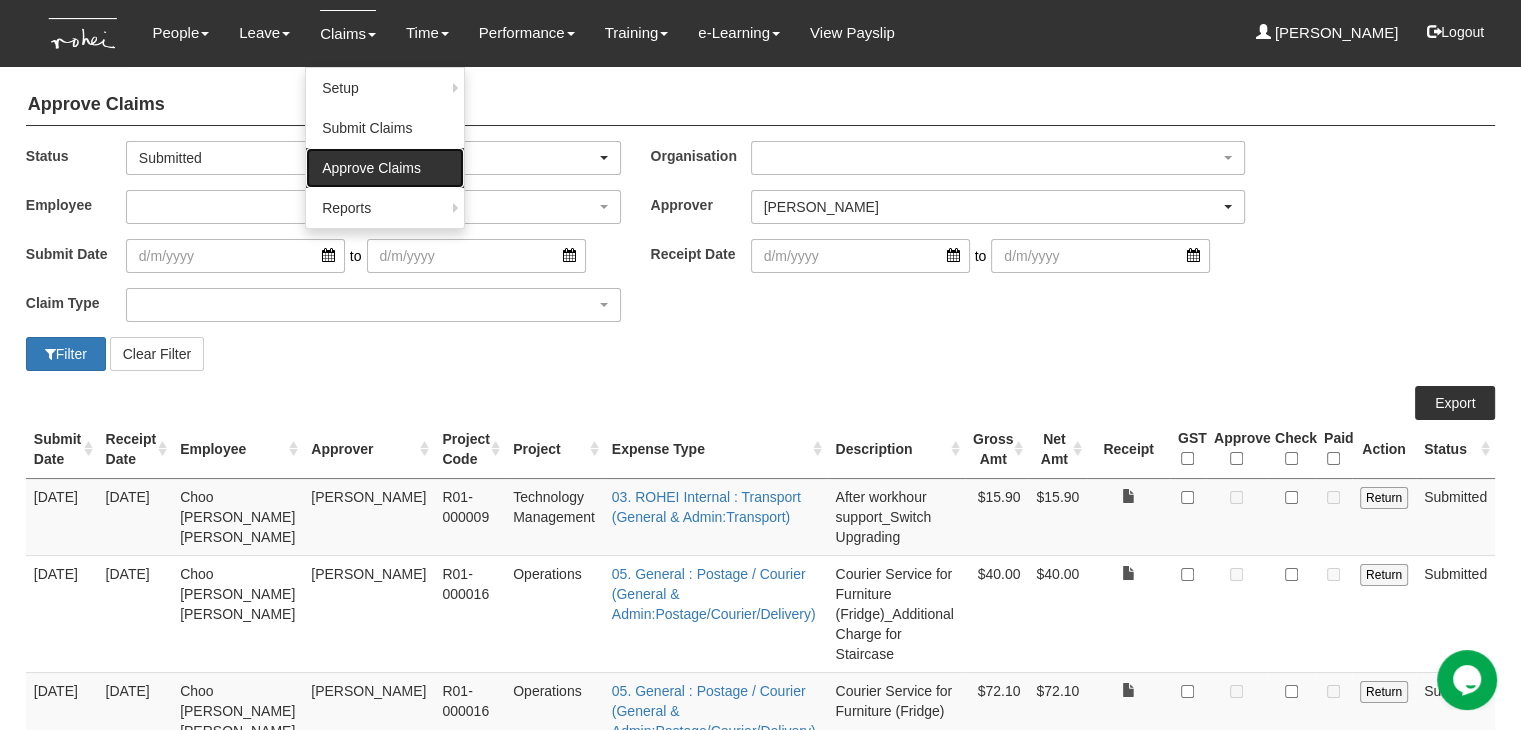 click on "Approve Claims" at bounding box center (385, 168) 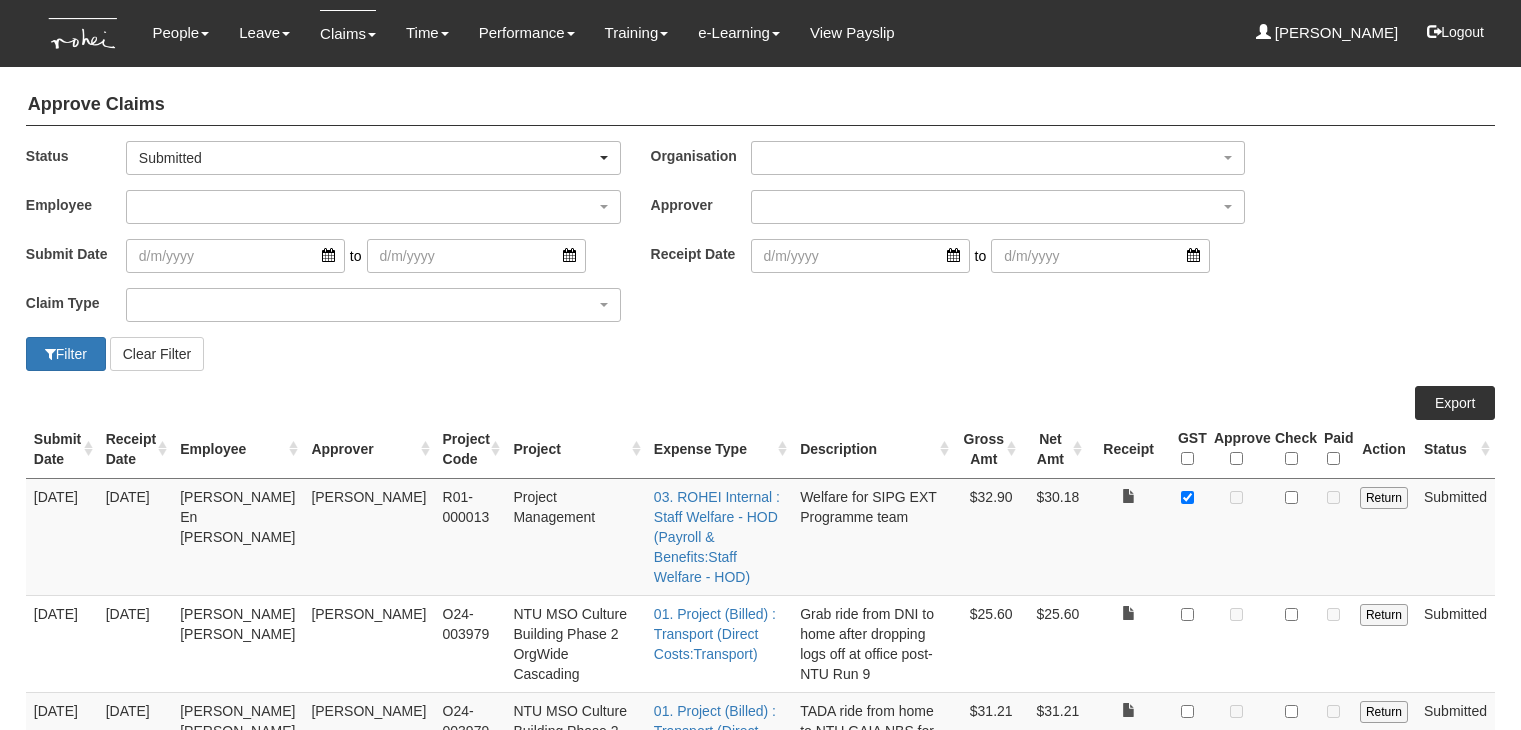 select on "50" 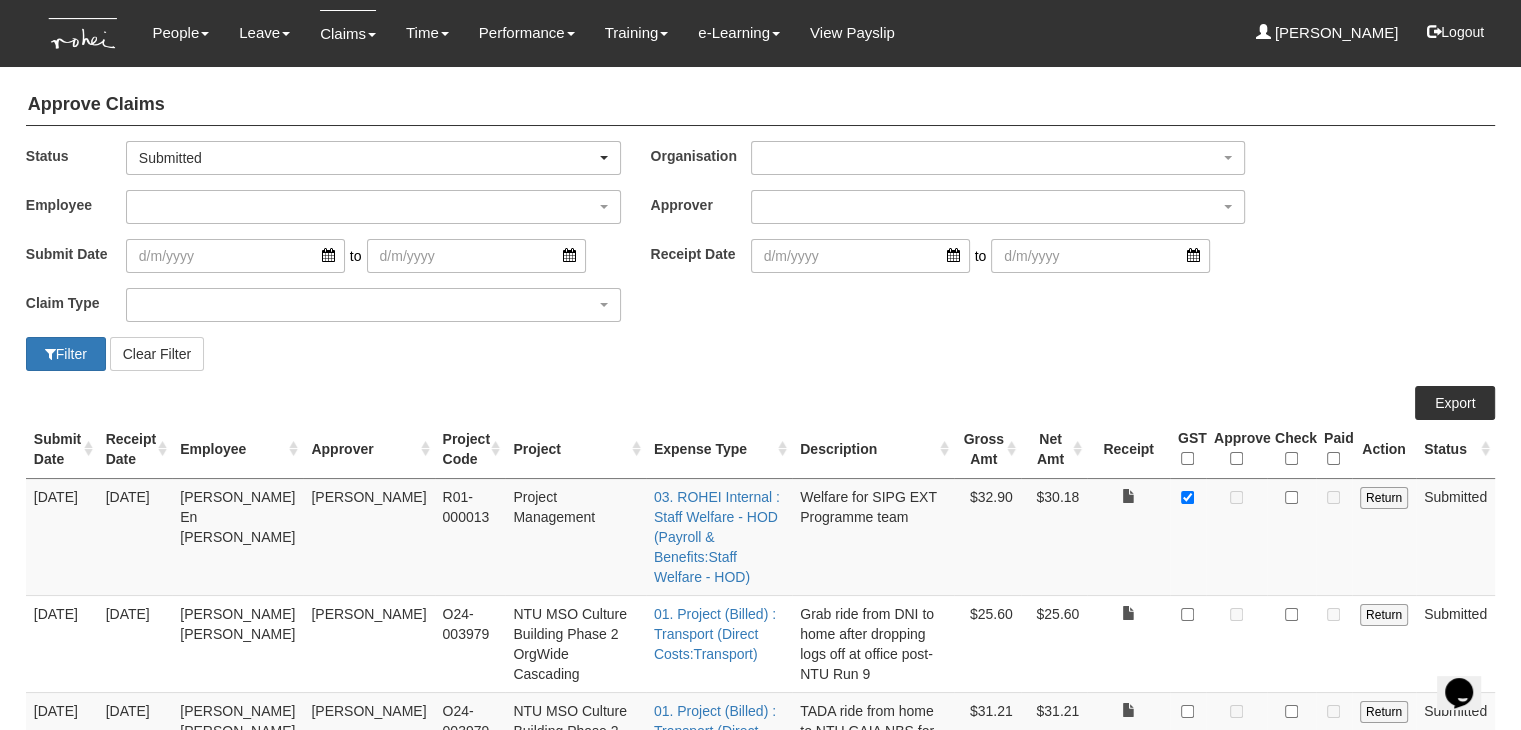 scroll, scrollTop: 0, scrollLeft: 0, axis: both 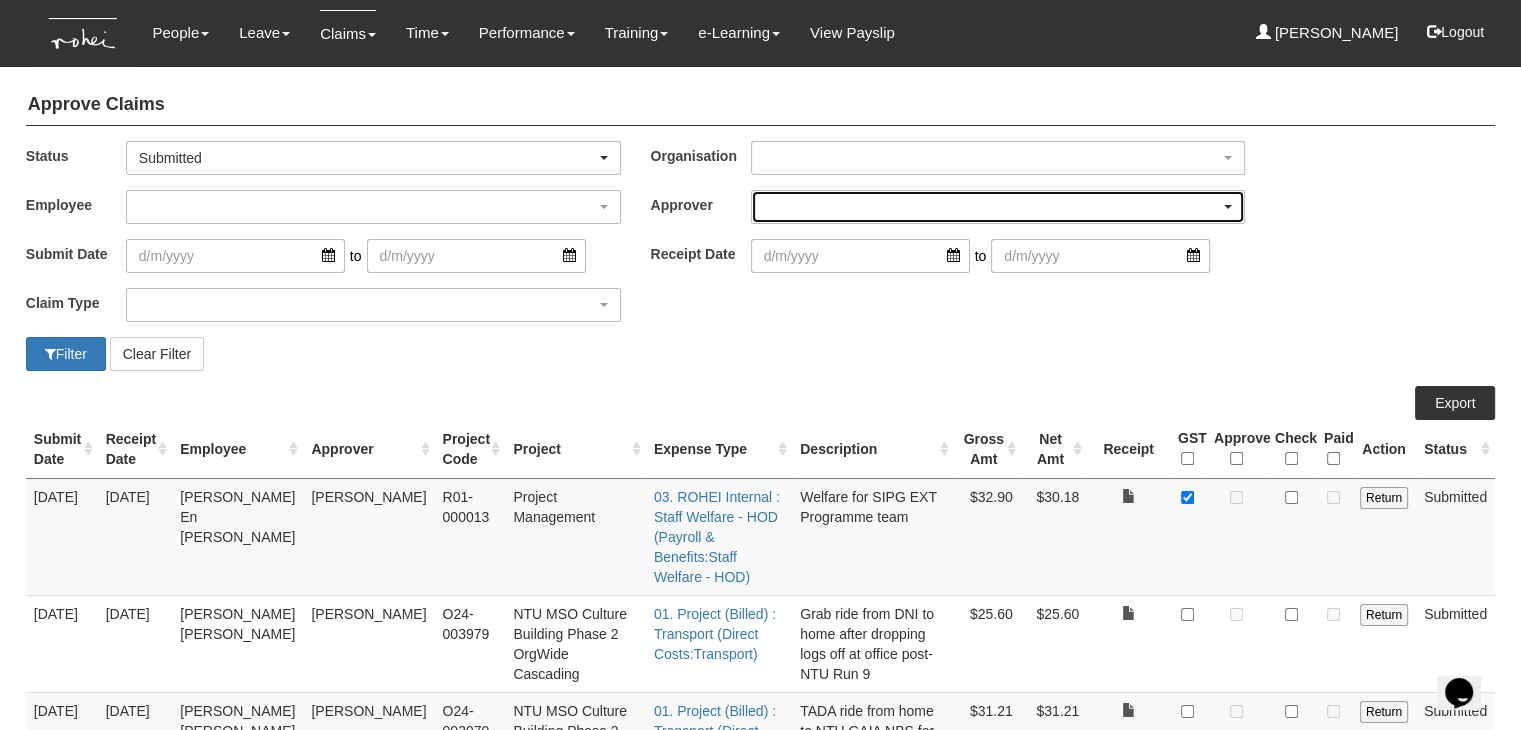 click at bounding box center (998, 207) 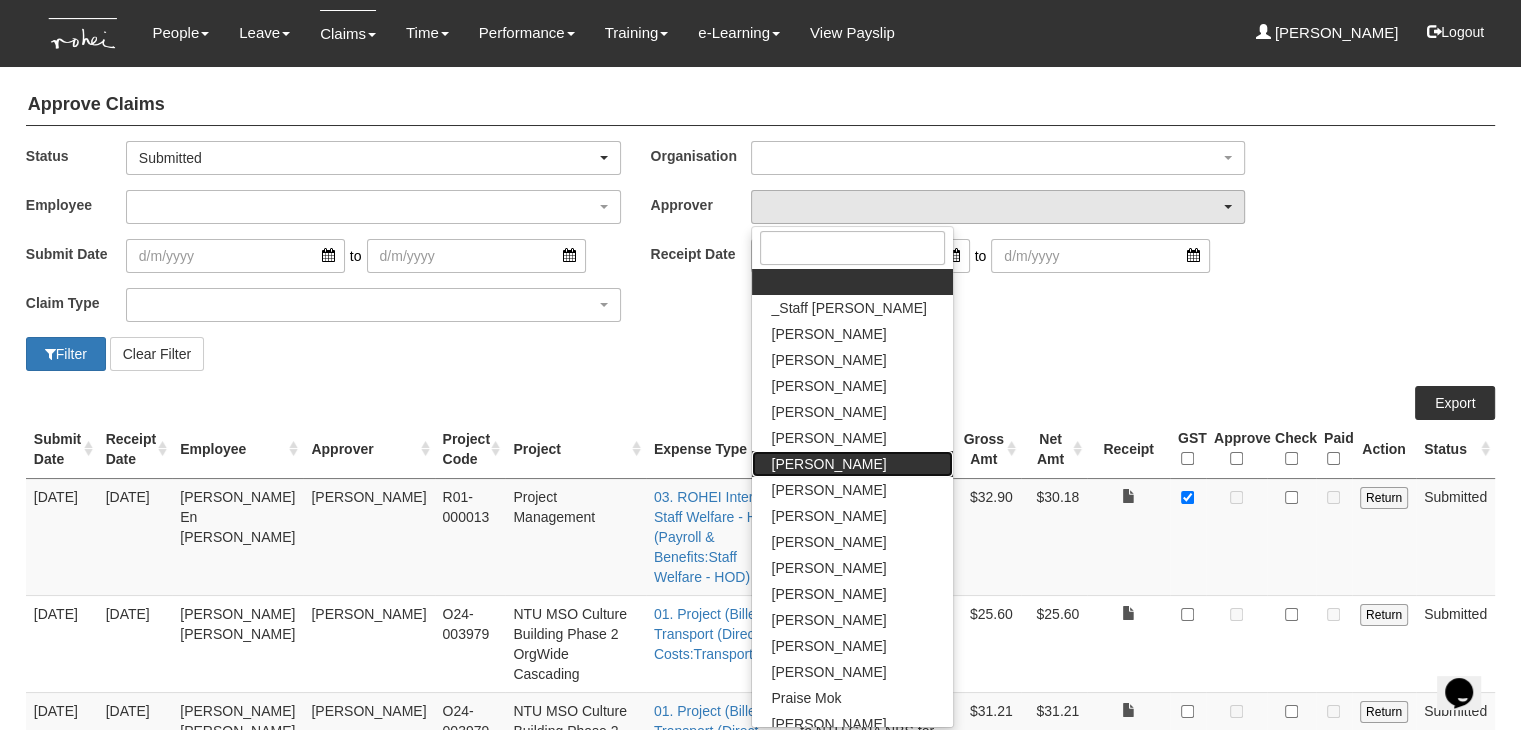 click on "[PERSON_NAME]" at bounding box center (829, 464) 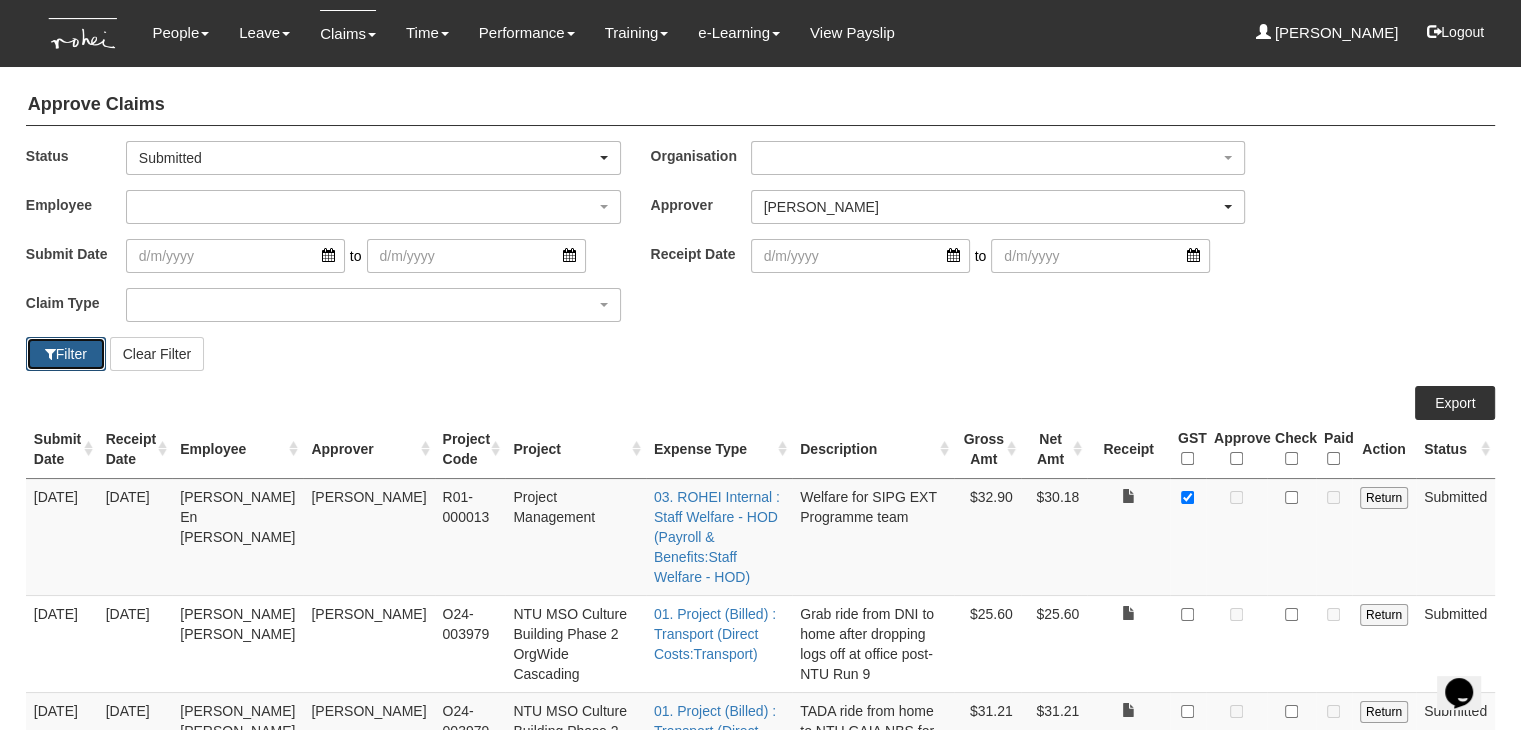 click on "Filter" at bounding box center (66, 354) 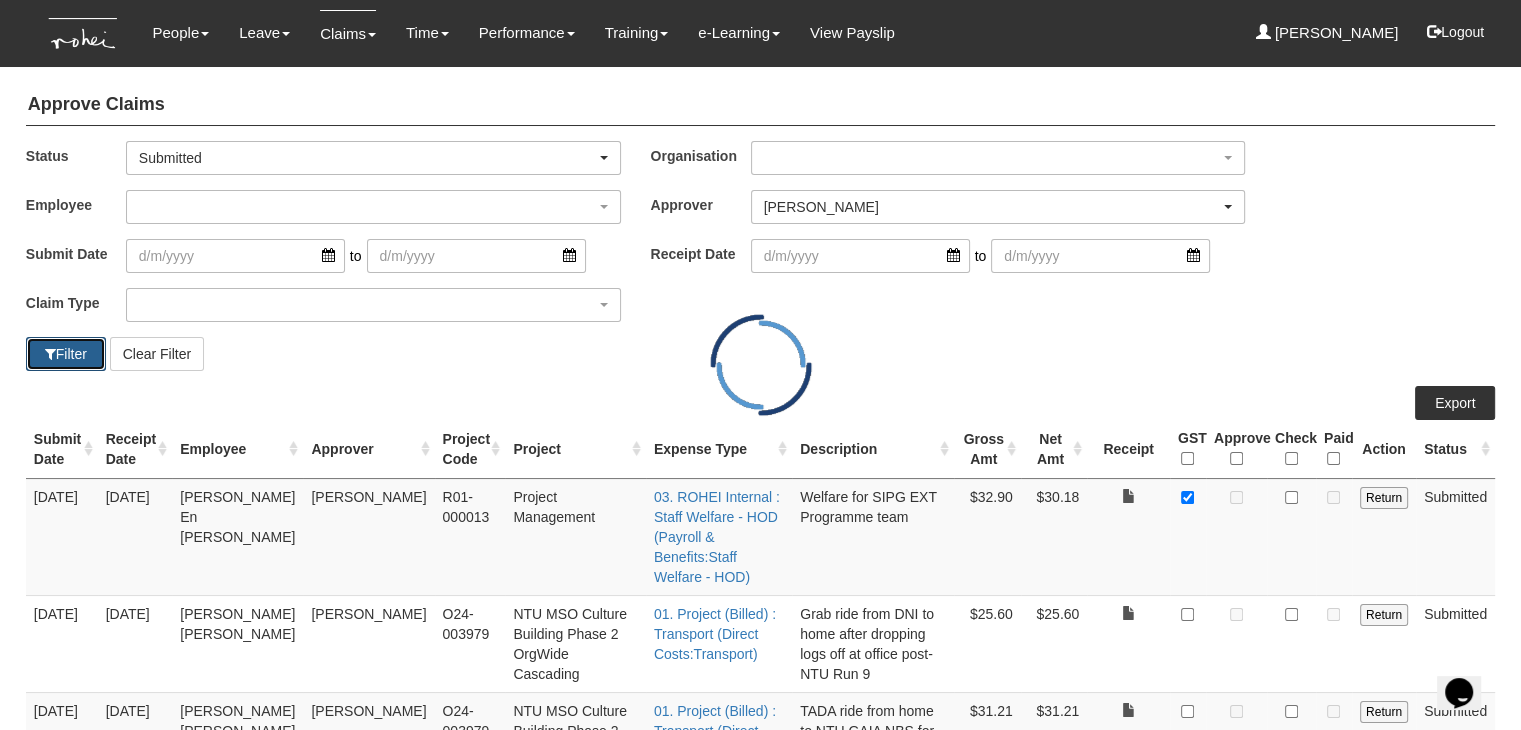 select on "50" 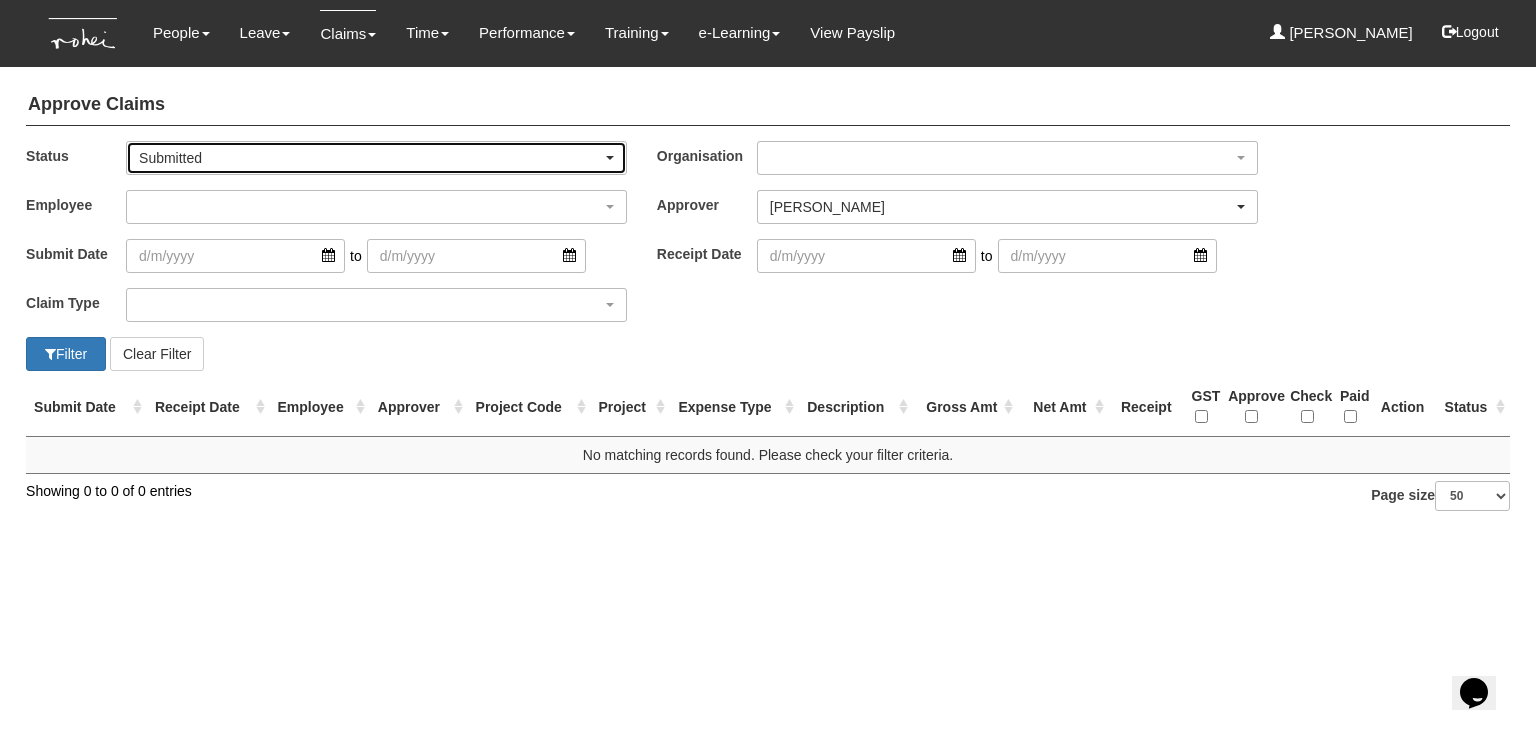 click on "Submitted" at bounding box center (370, 158) 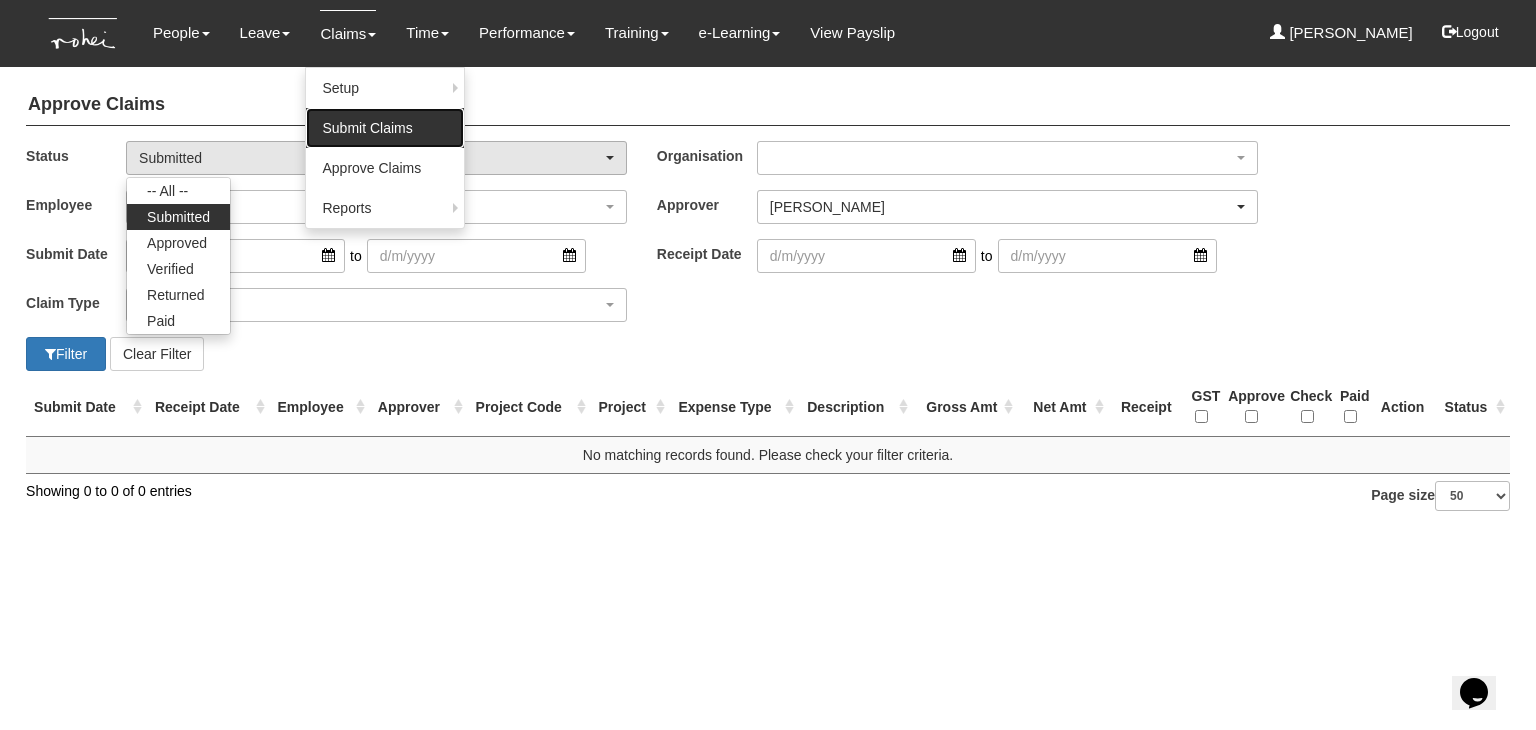 click on "Submit Claims" at bounding box center (385, 128) 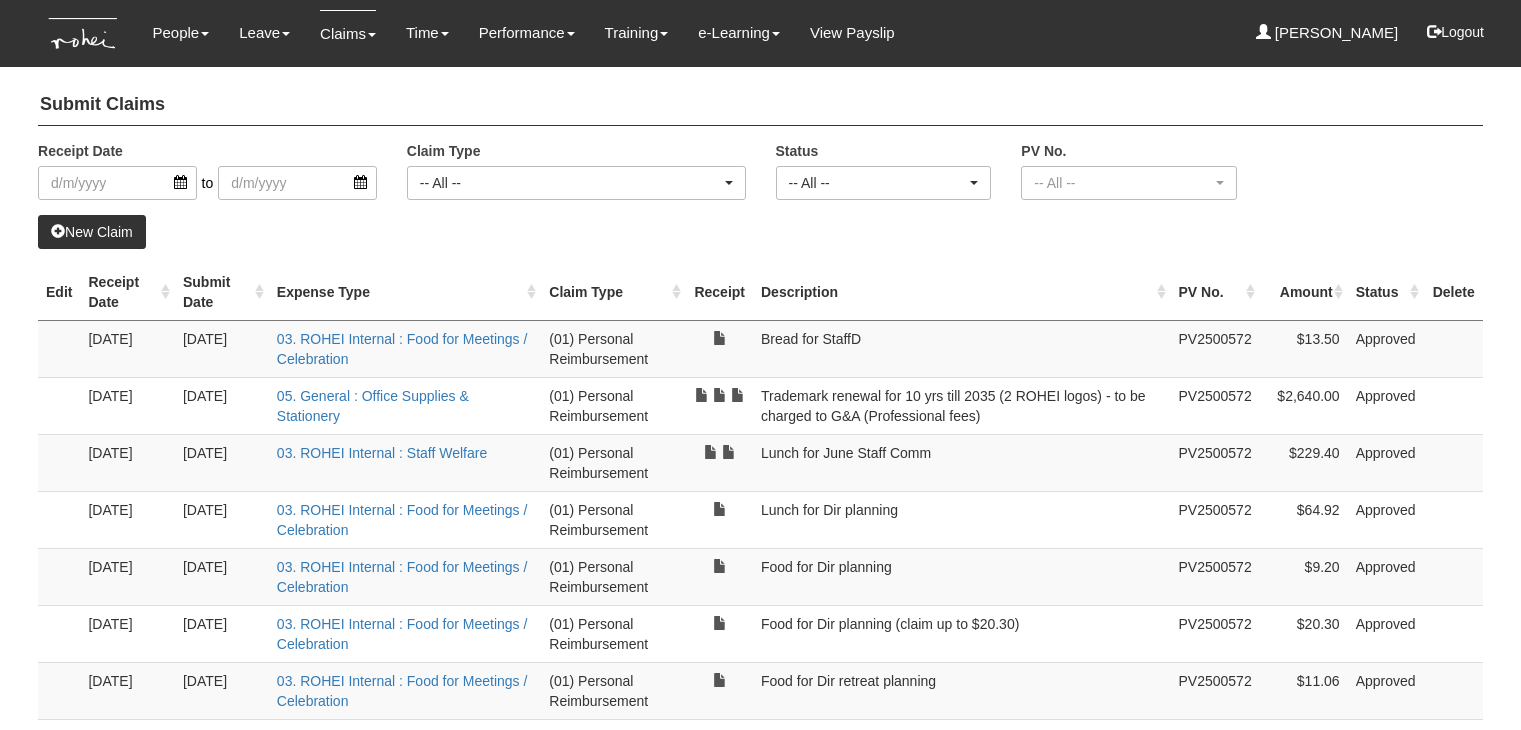 select on "50" 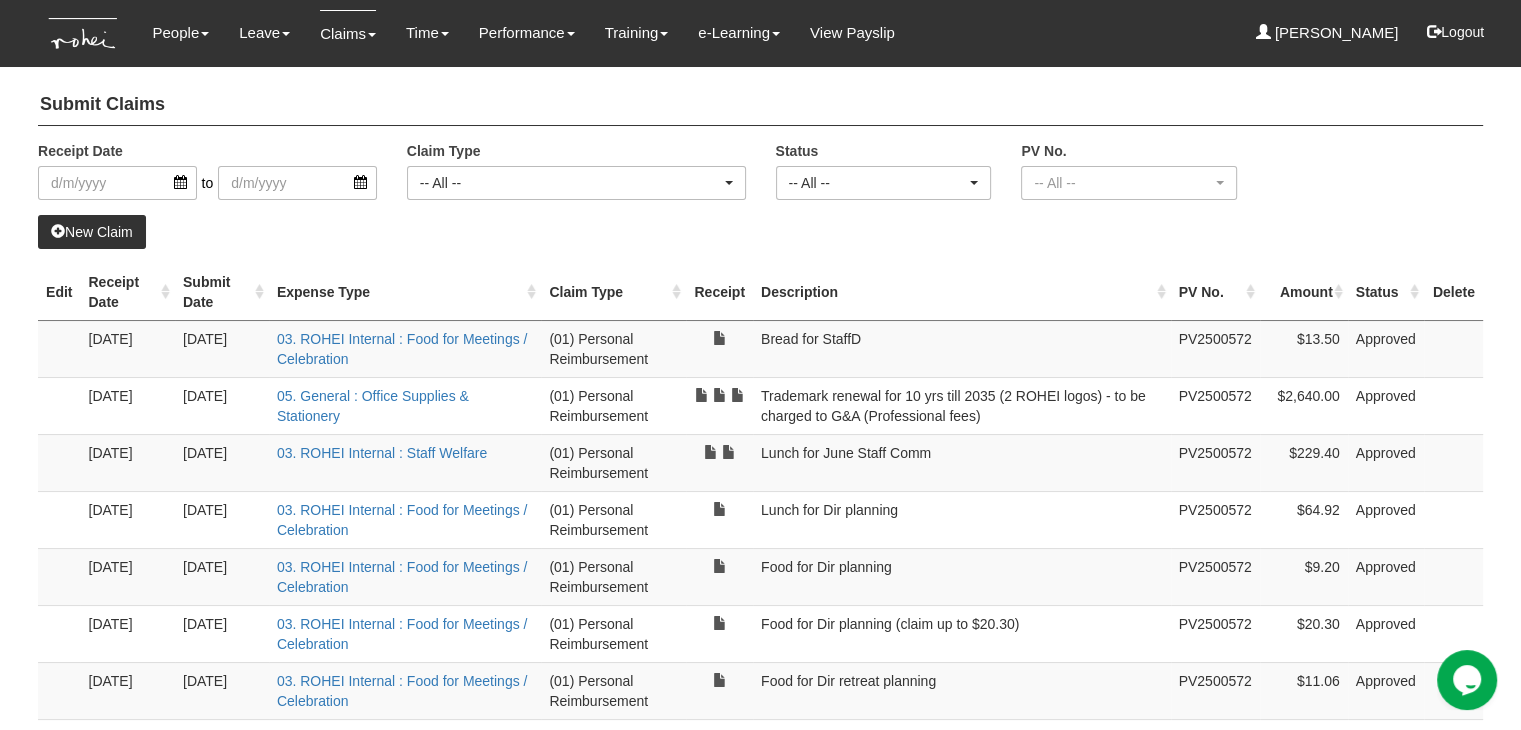 scroll, scrollTop: 0, scrollLeft: 0, axis: both 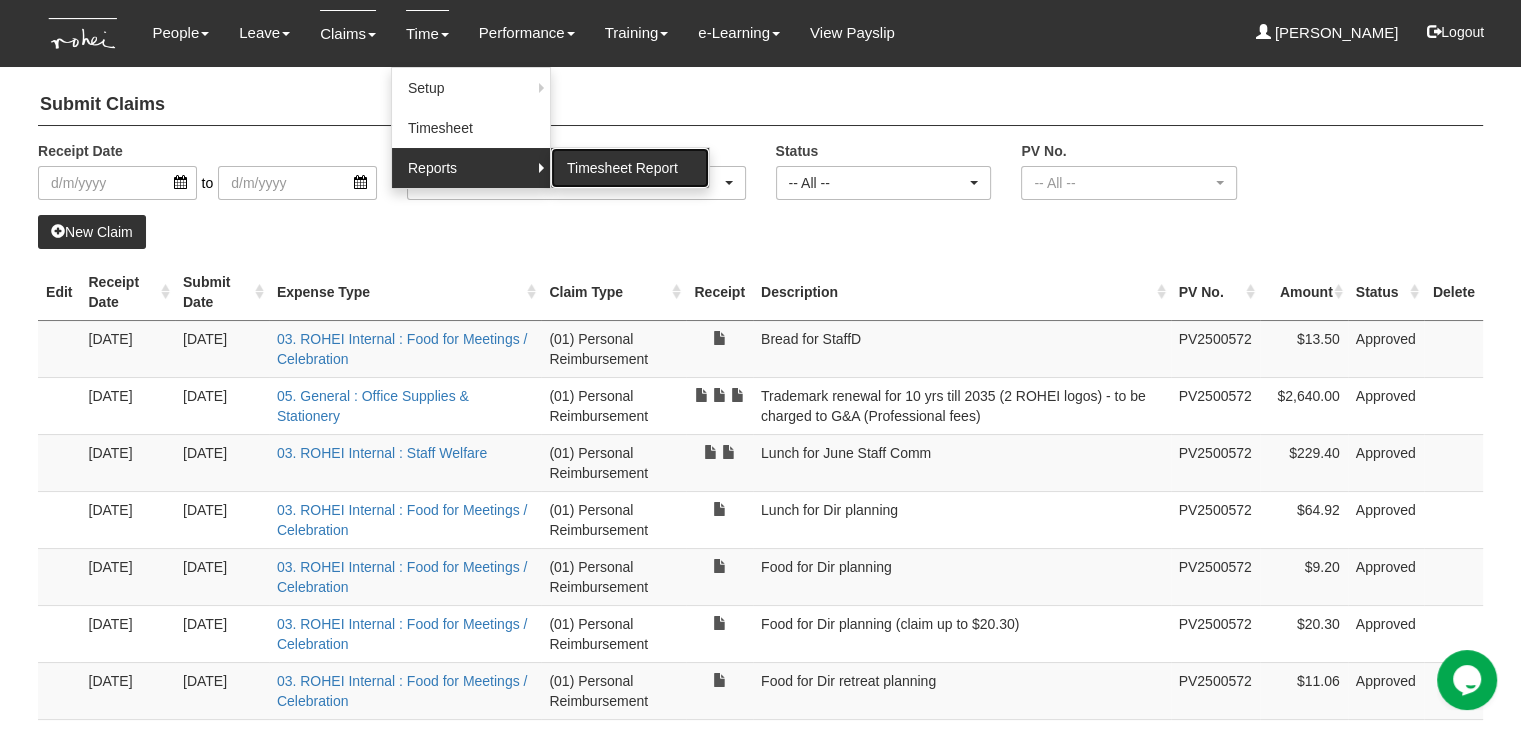 click on "Timesheet Report" at bounding box center [630, 168] 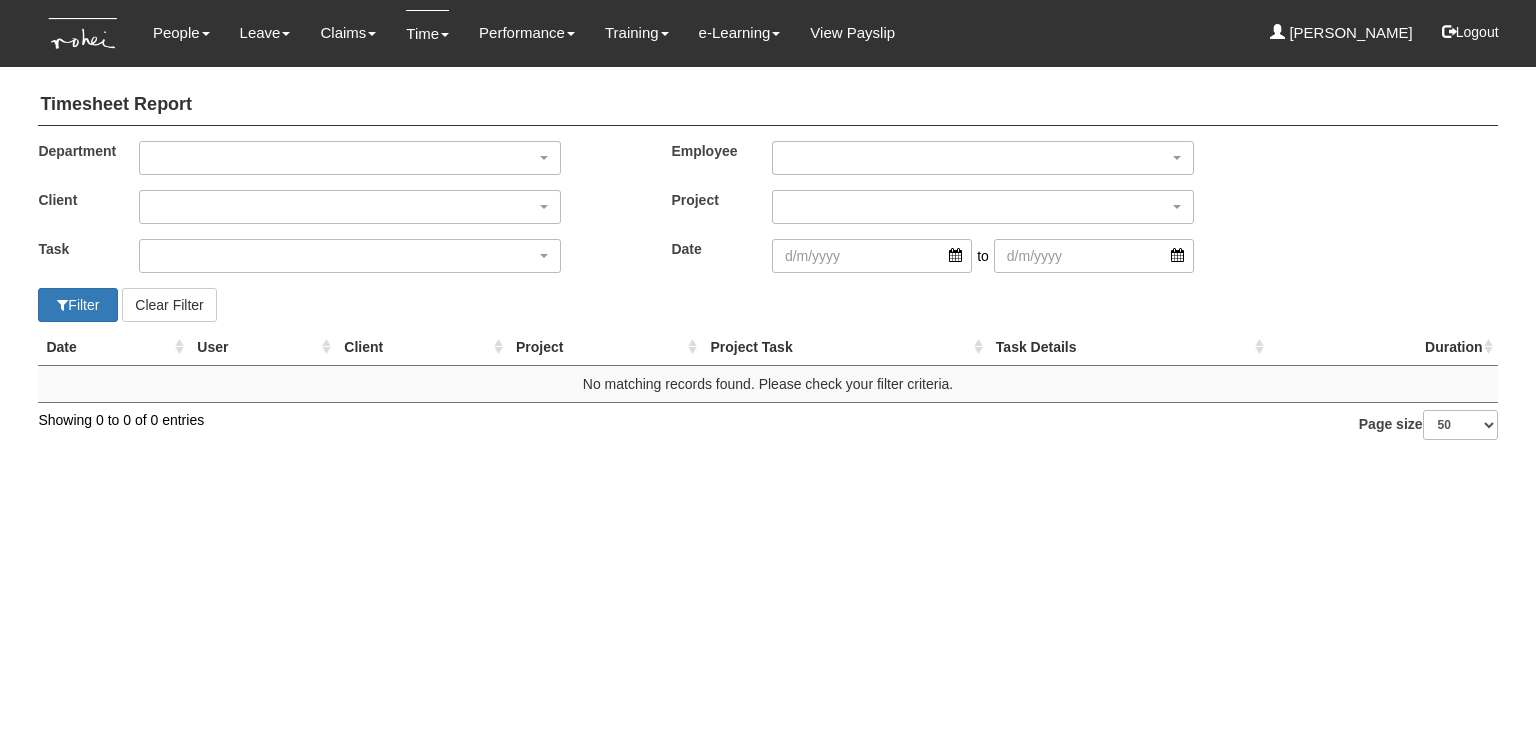 select on "50" 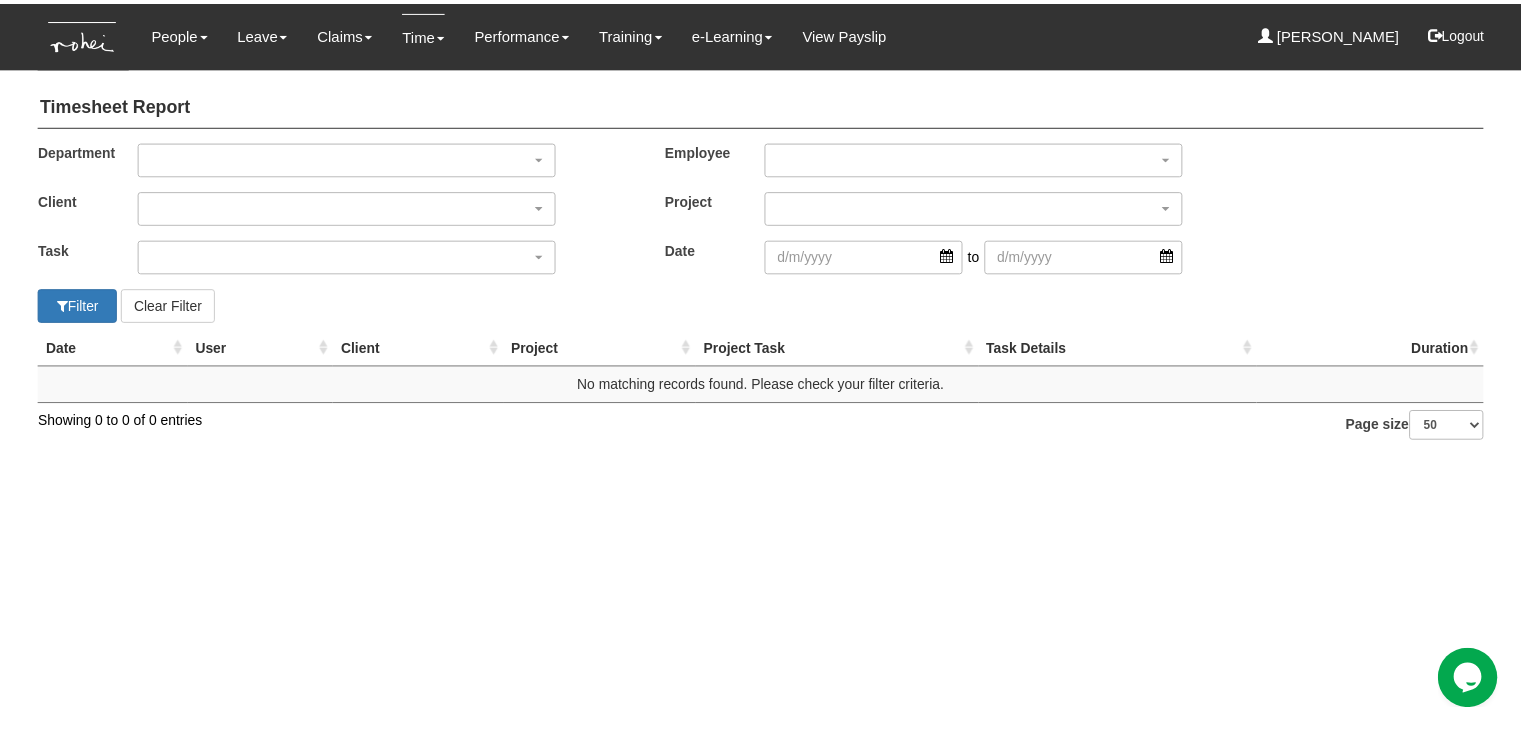 scroll, scrollTop: 0, scrollLeft: 0, axis: both 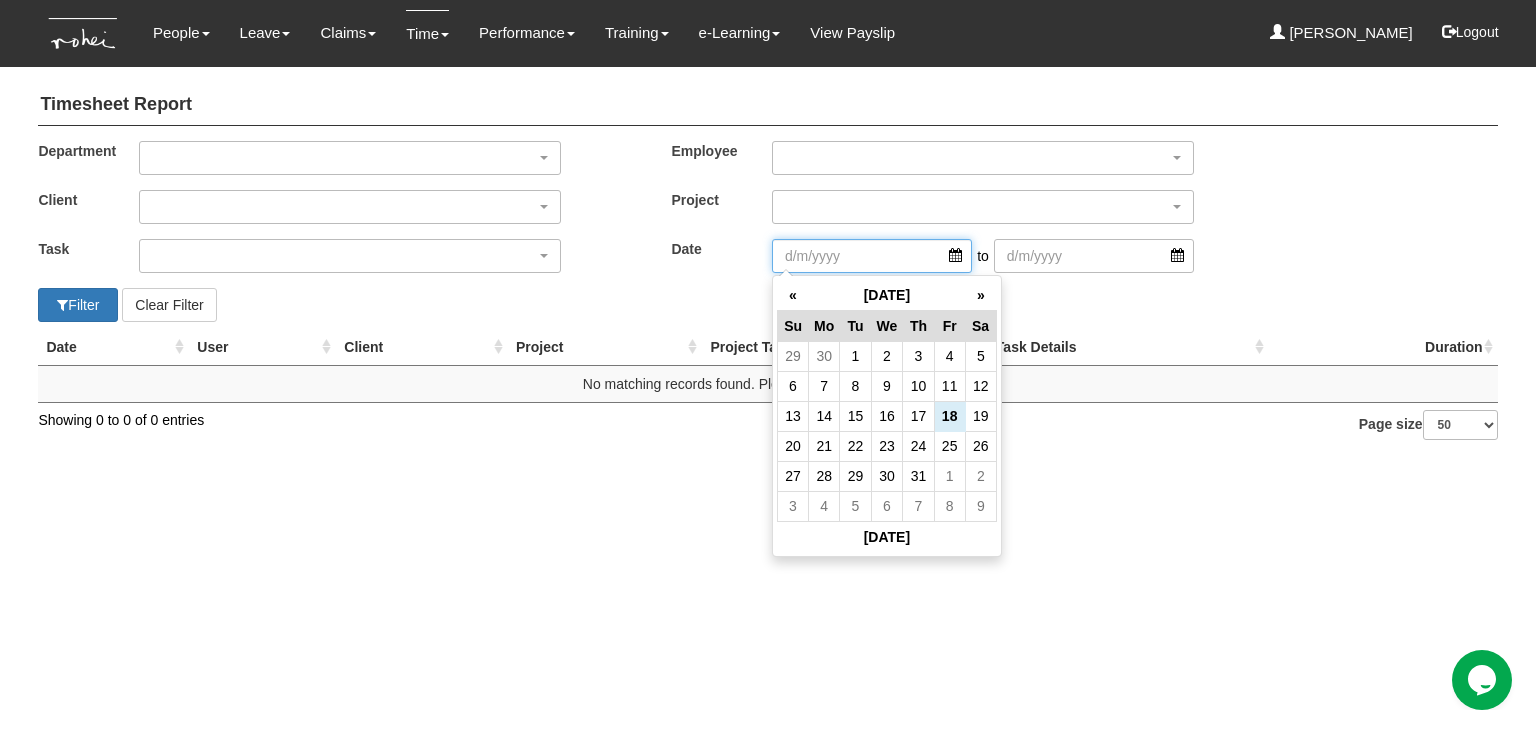 click at bounding box center [872, 256] 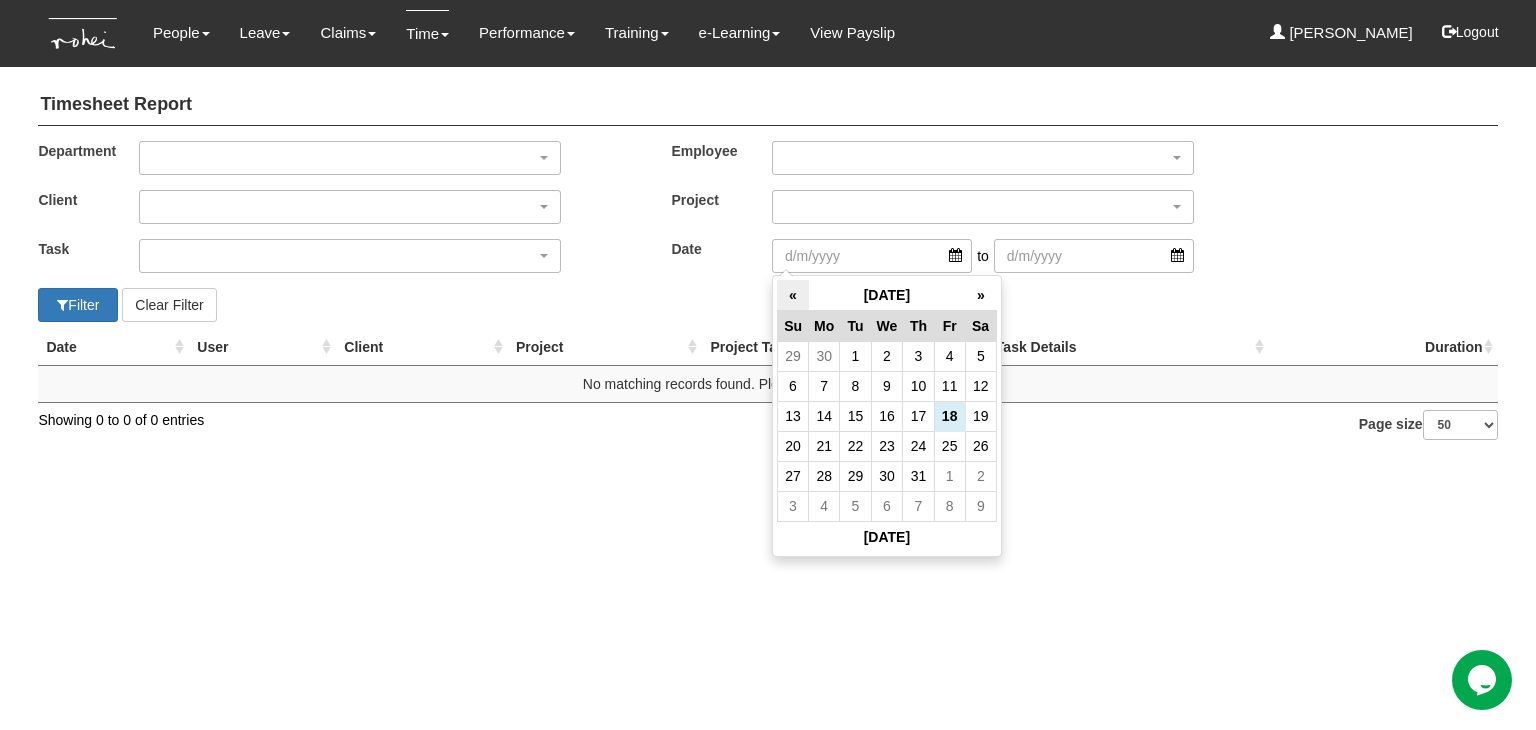 click on "«" at bounding box center (792, 295) 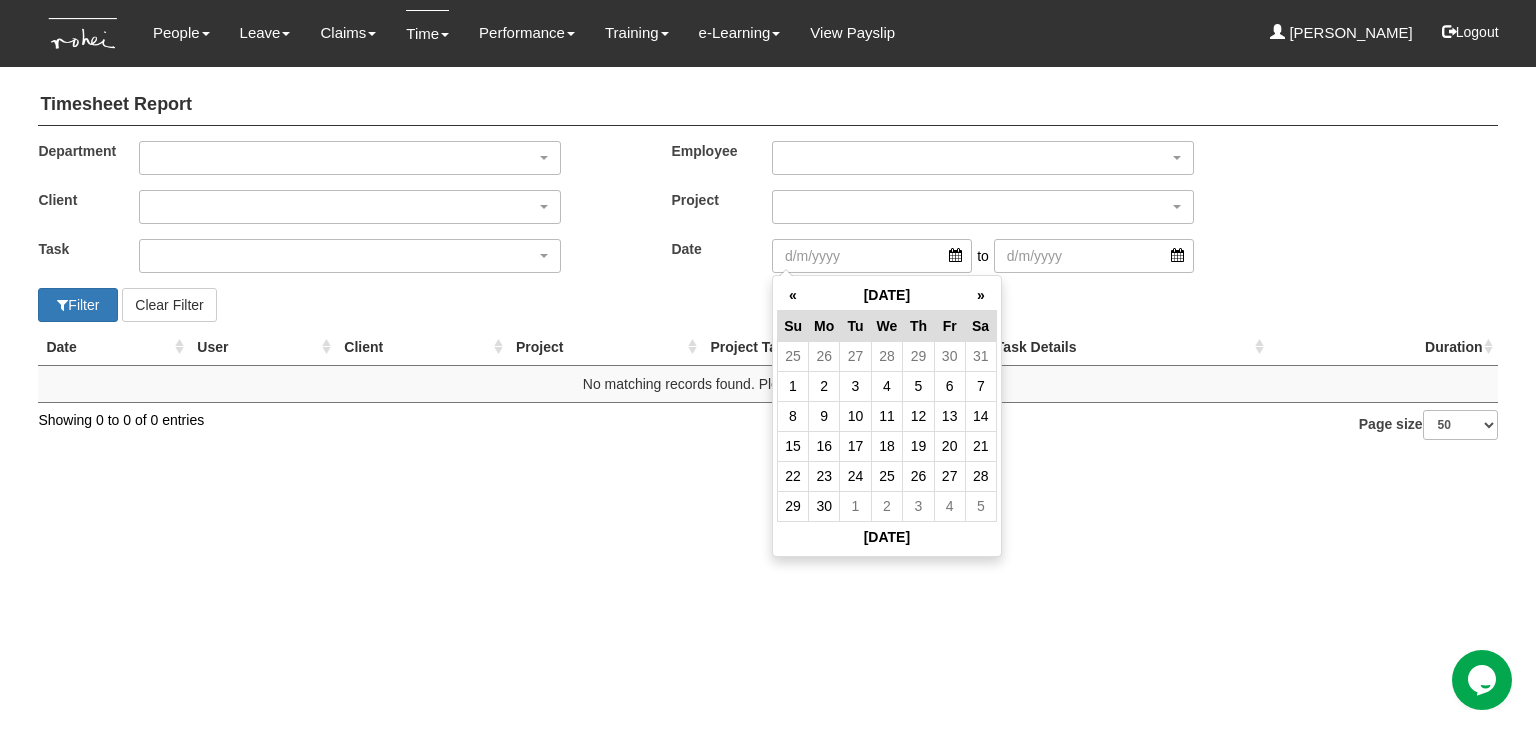 click on "«" at bounding box center (792, 295) 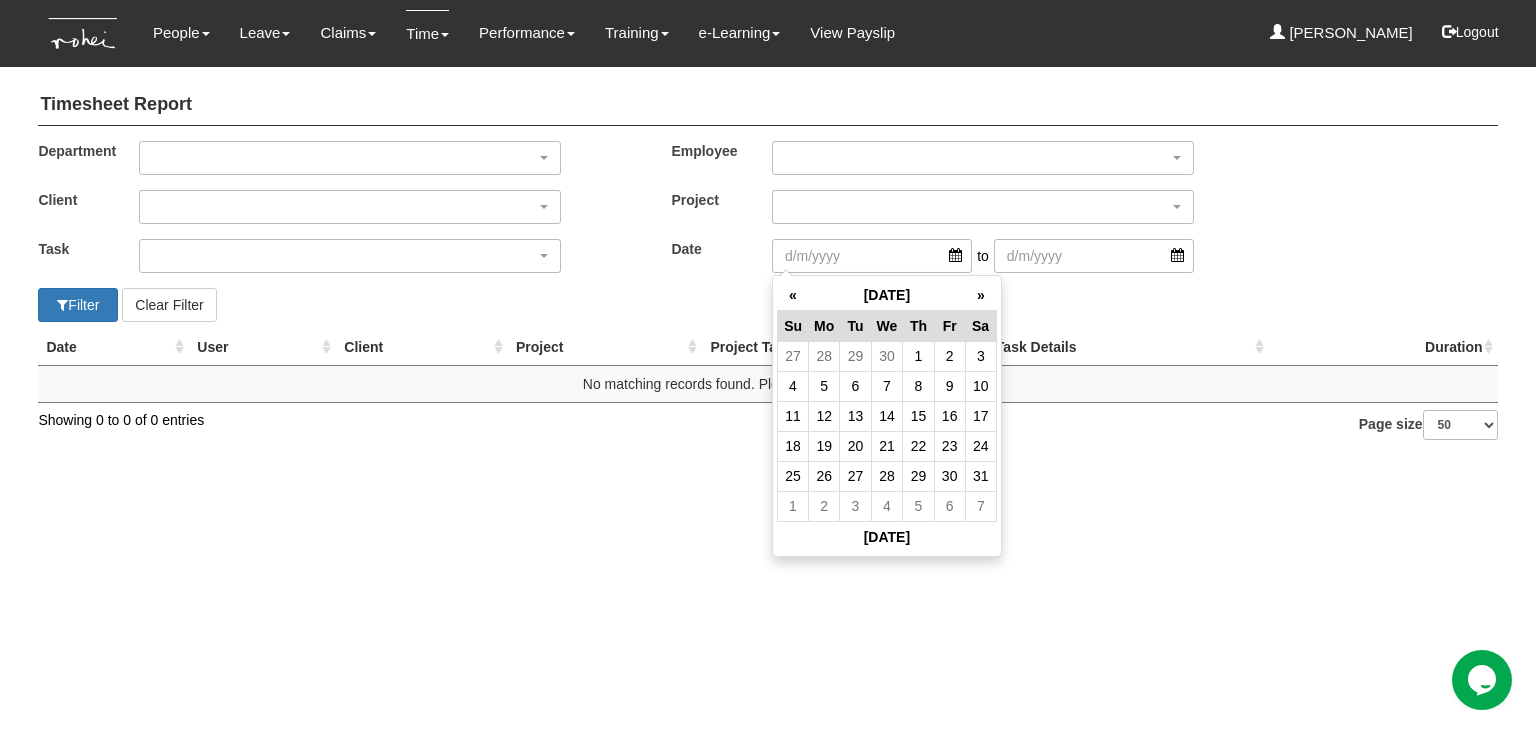 click on "«" at bounding box center (792, 295) 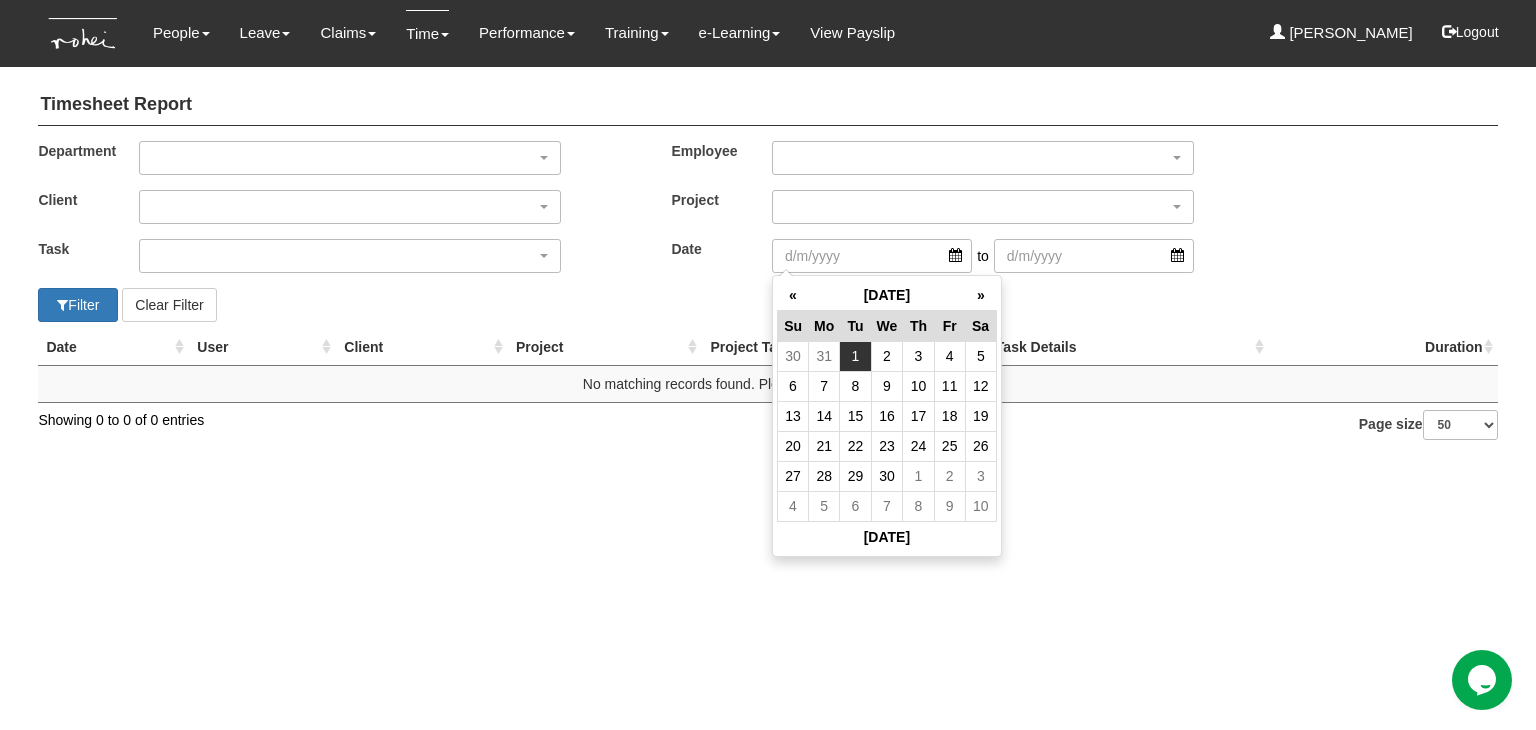 click on "1" at bounding box center [855, 356] 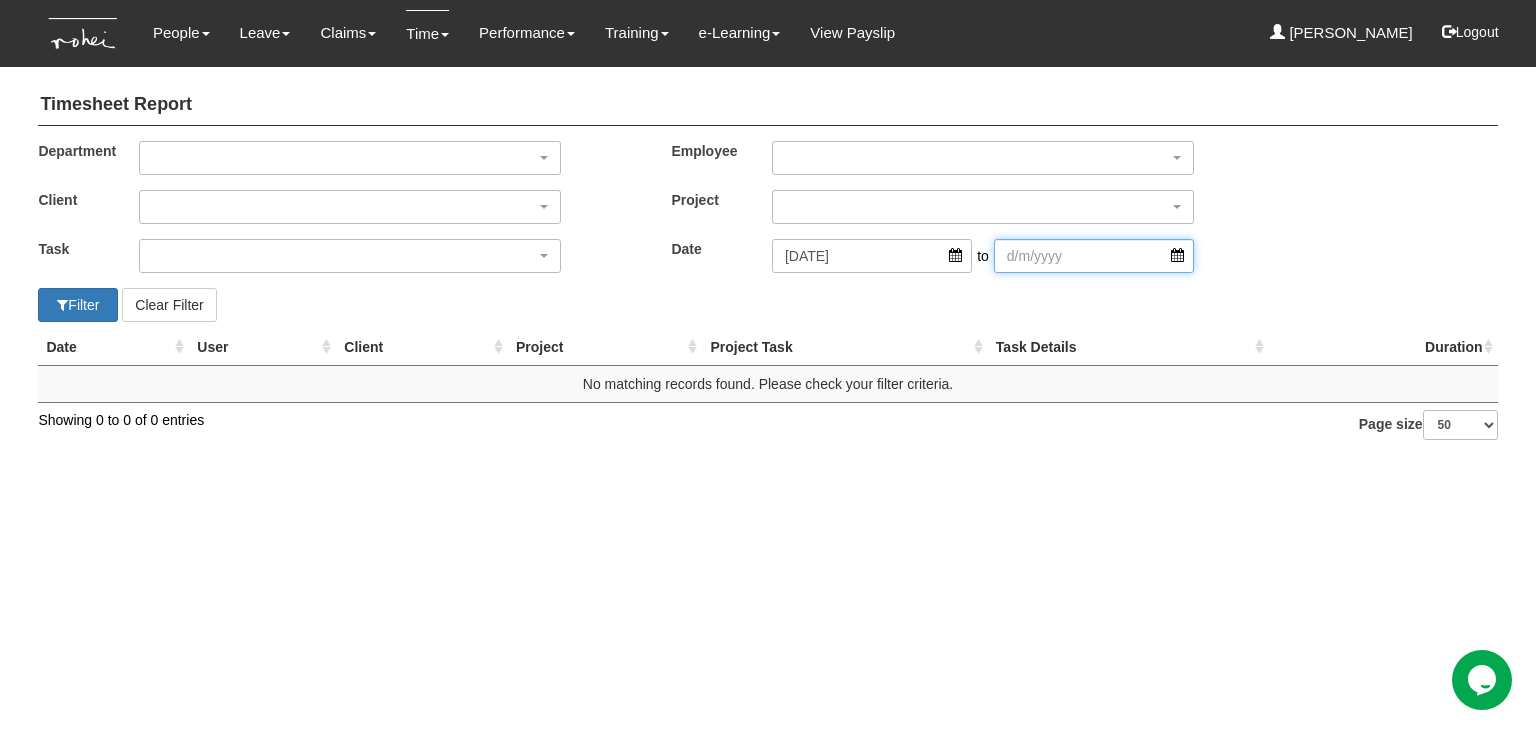 click at bounding box center (1094, 256) 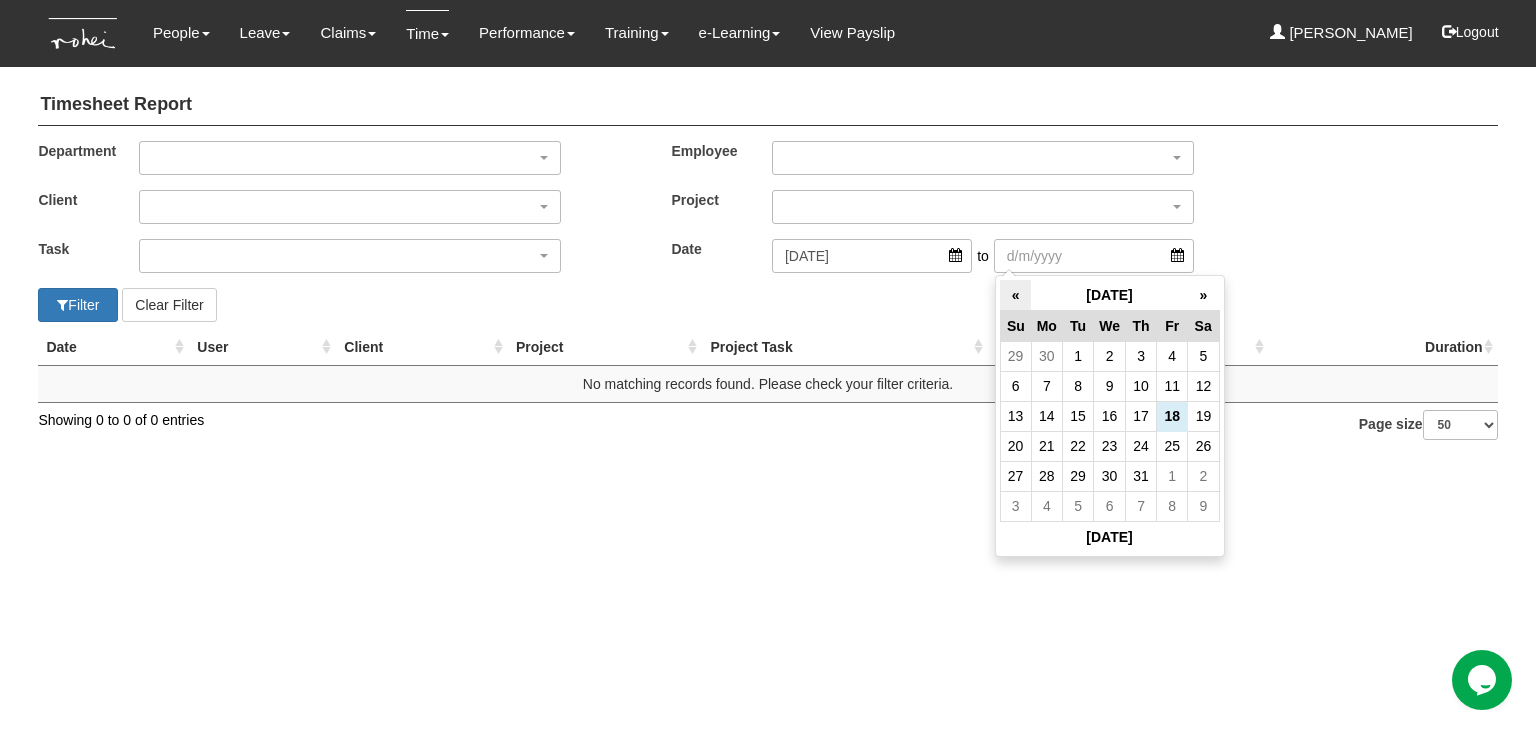 click on "«" at bounding box center [1015, 295] 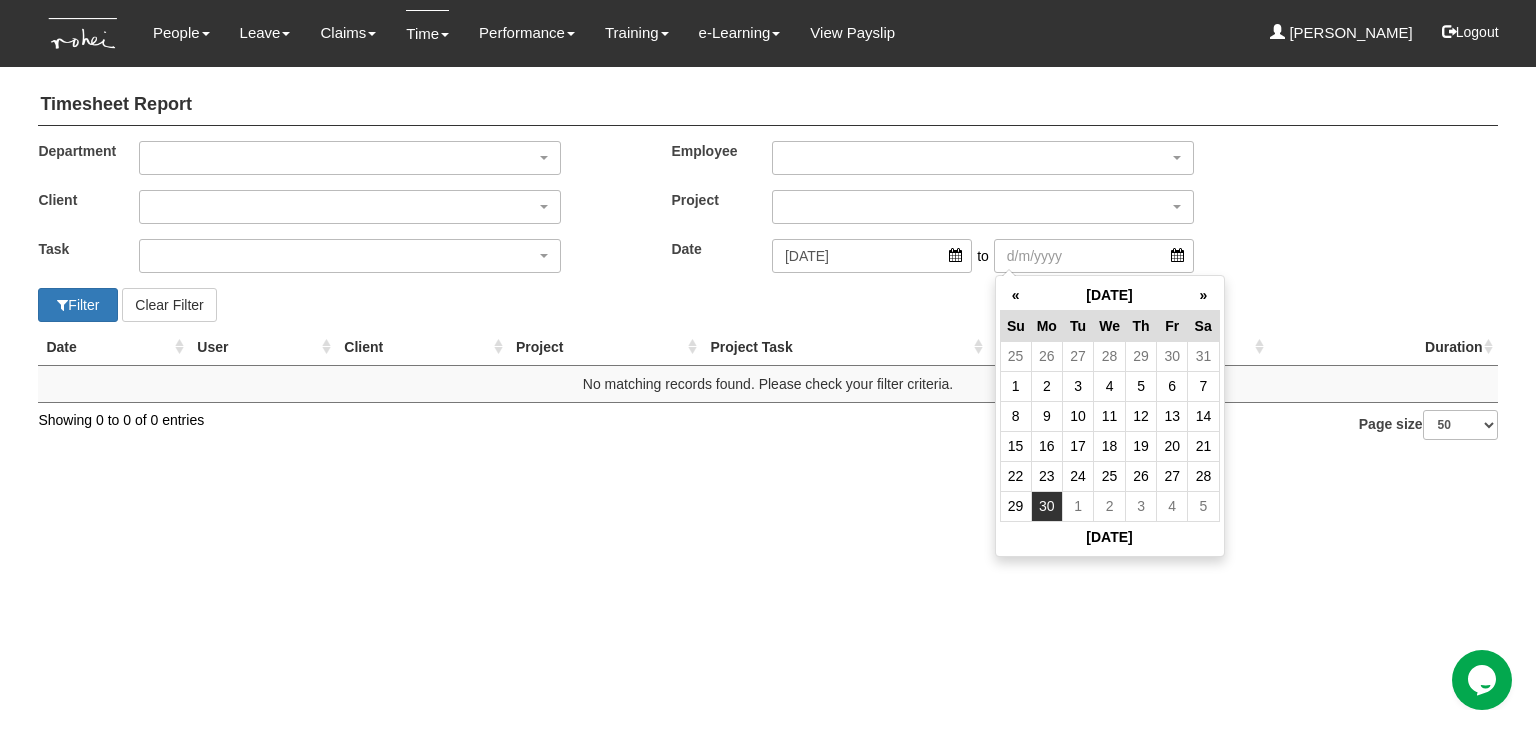 click on "30" at bounding box center [1046, 506] 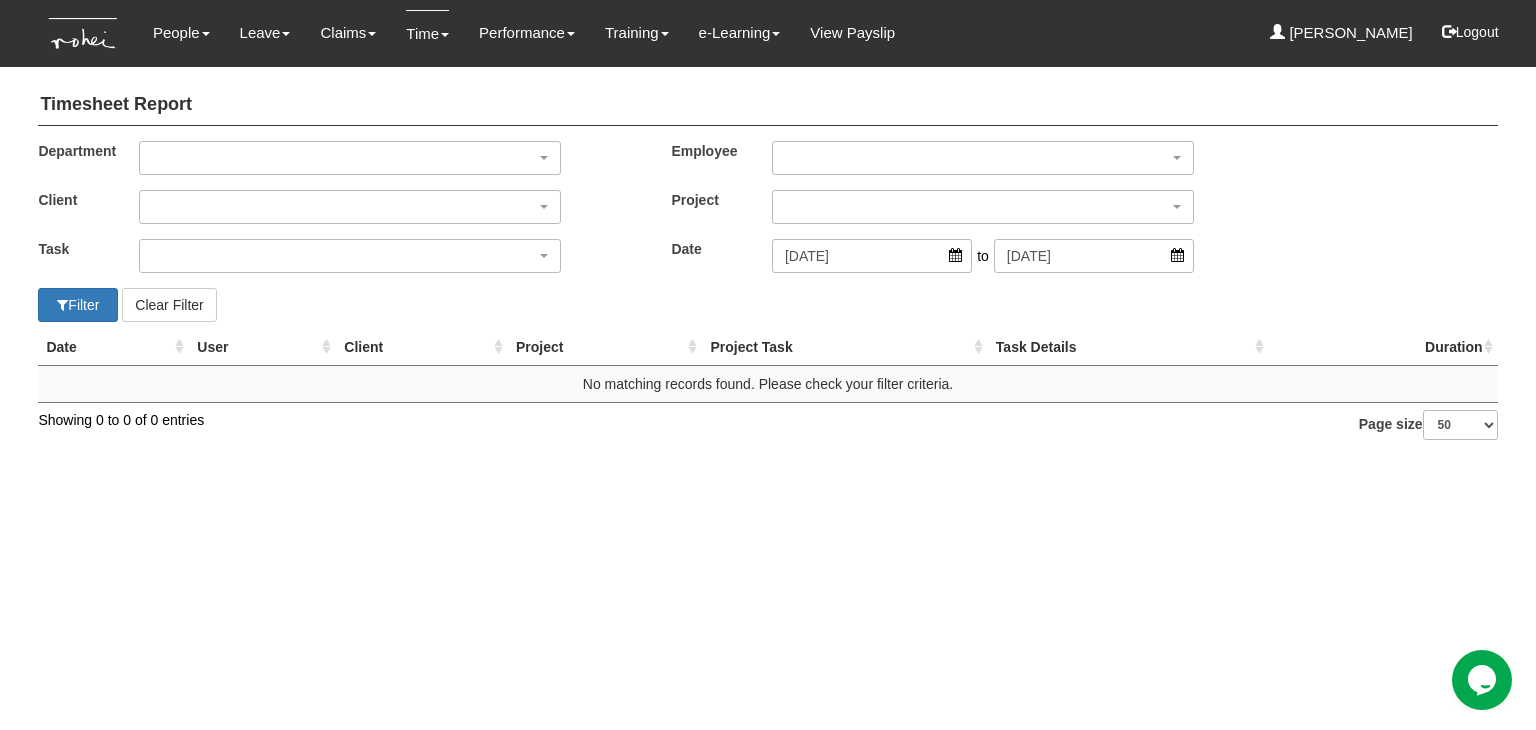 click on "Toggle navigation
People
Setup
Users
Departments
Organisations
Modules
Manage People" at bounding box center (768, 230) 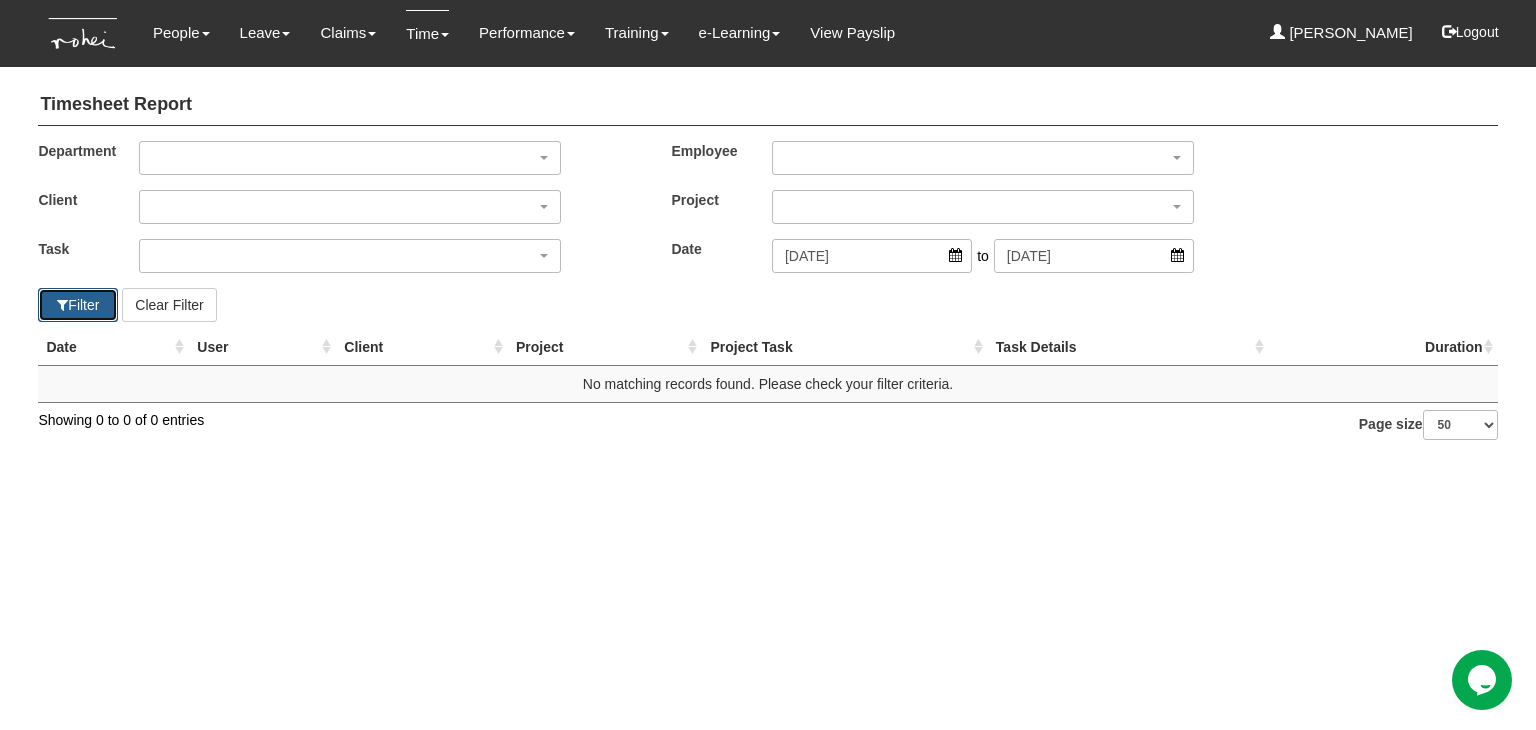 click on "Filter" at bounding box center (78, 305) 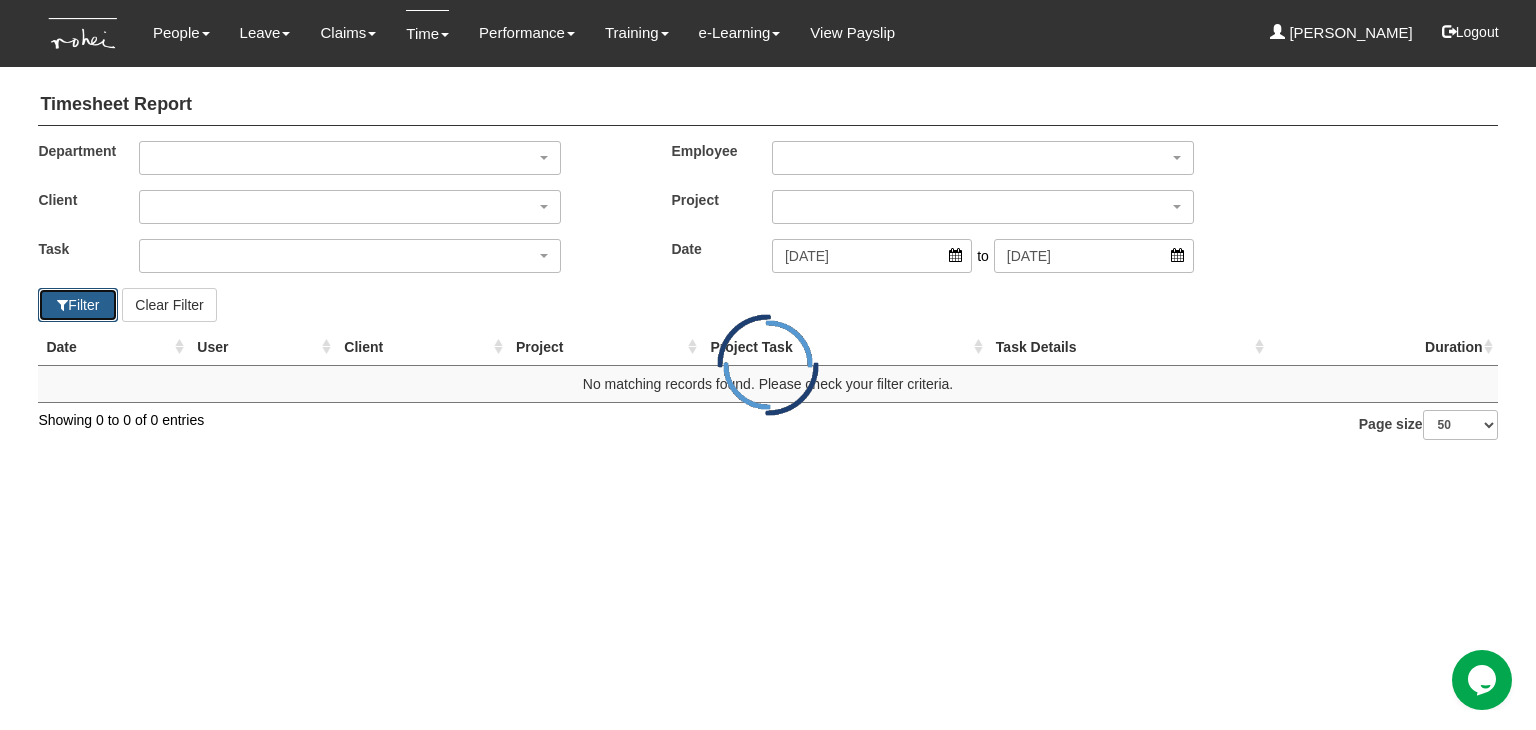 select on "50" 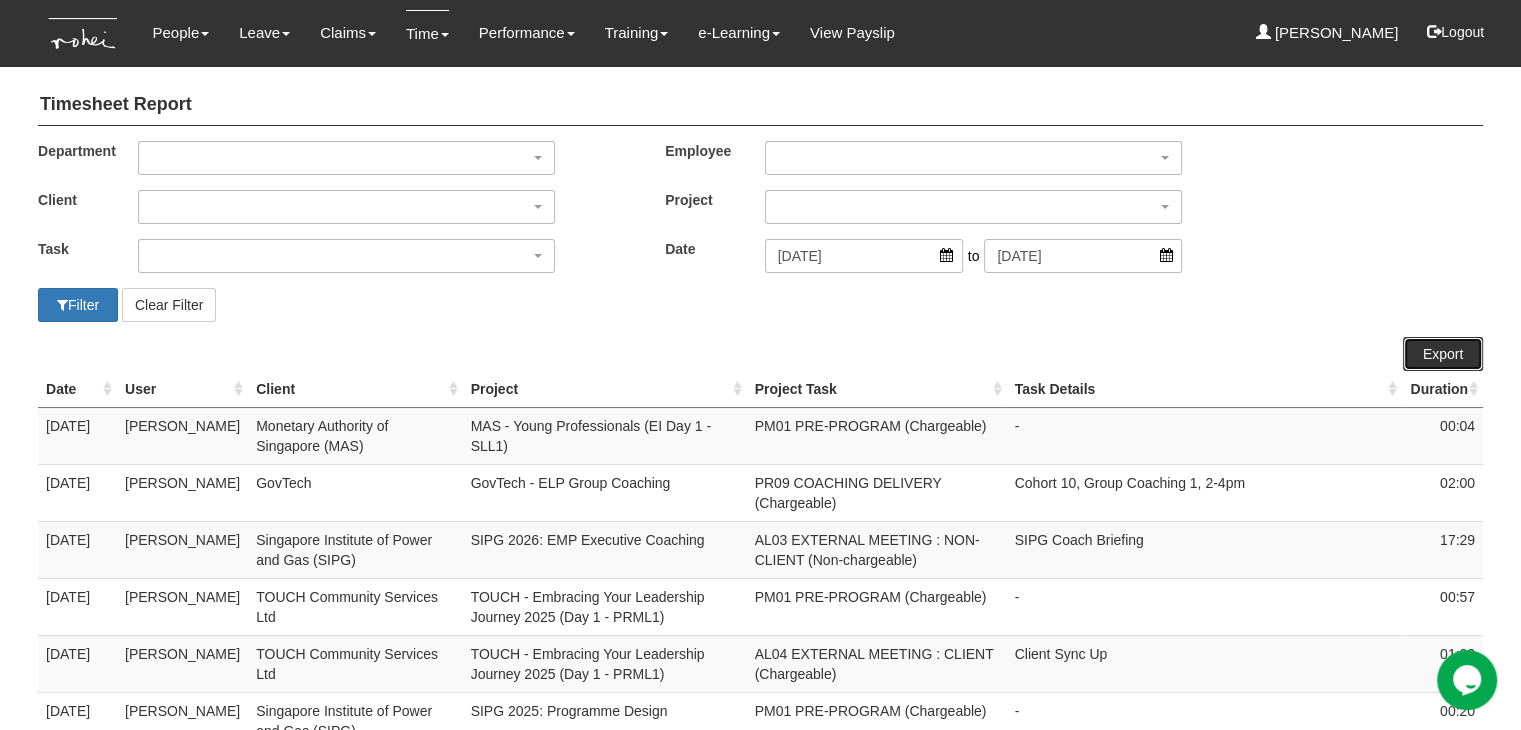 click on "Export" at bounding box center (1443, 354) 